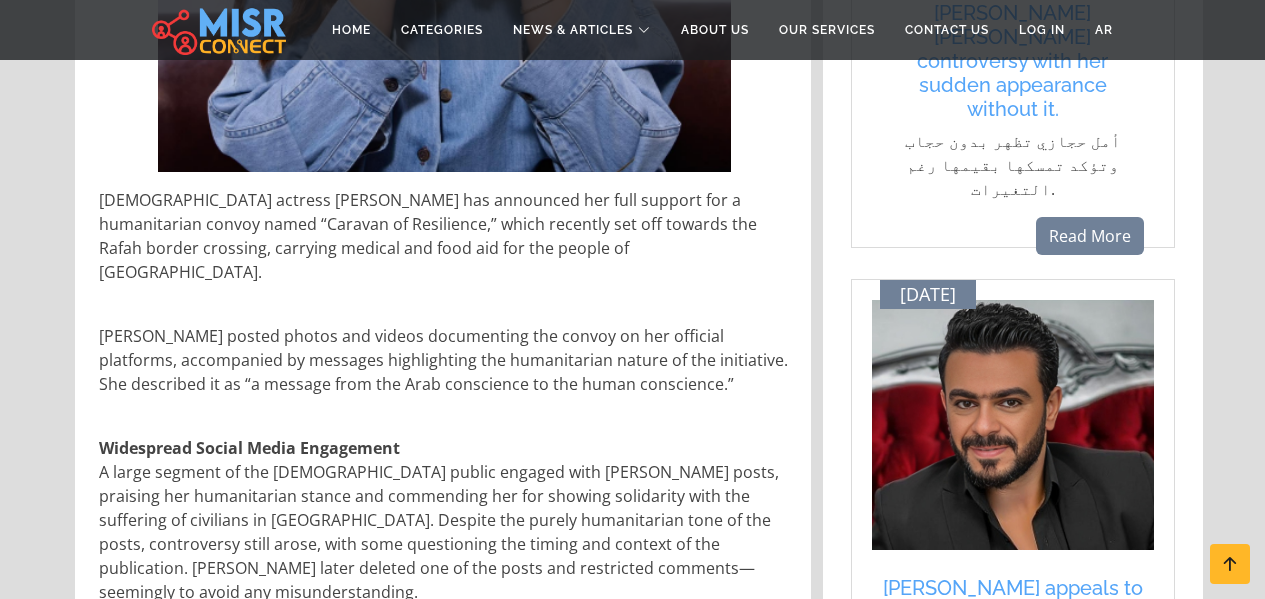 scroll, scrollTop: 1000, scrollLeft: 0, axis: vertical 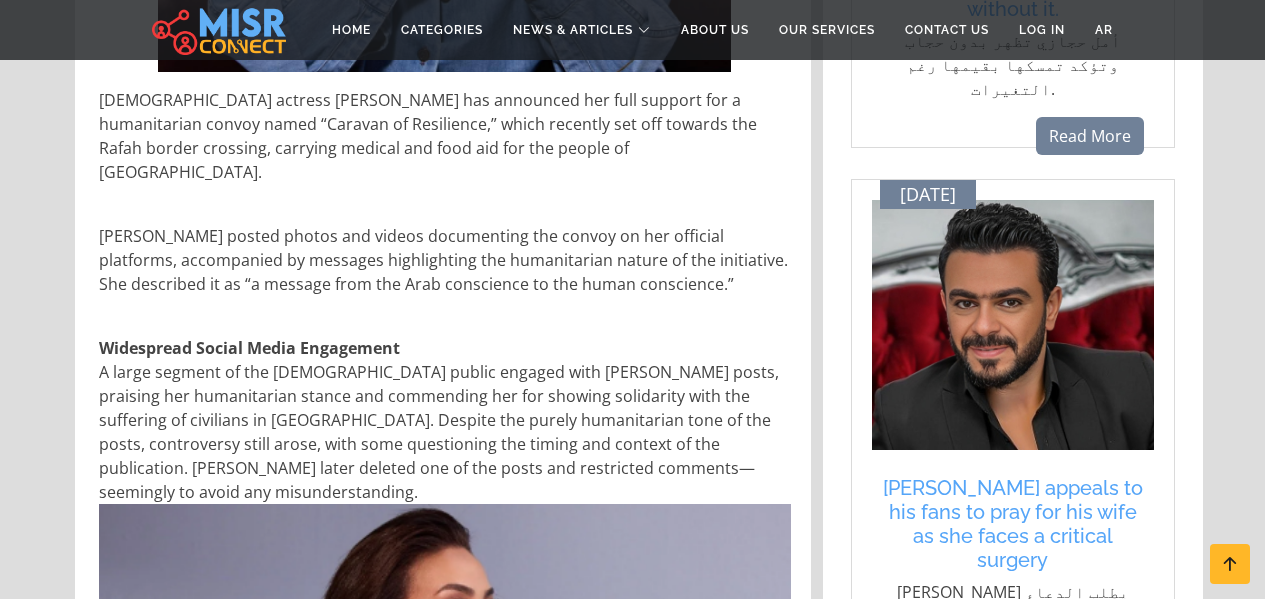 click on "[PERSON_NAME] posted photos and videos documenting the convoy on her official platforms, accompanied by messages highlighting the humanitarian nature of the initiative. She described it as “a message from the Arab conscience to the human conscience.”" at bounding box center (445, 260) 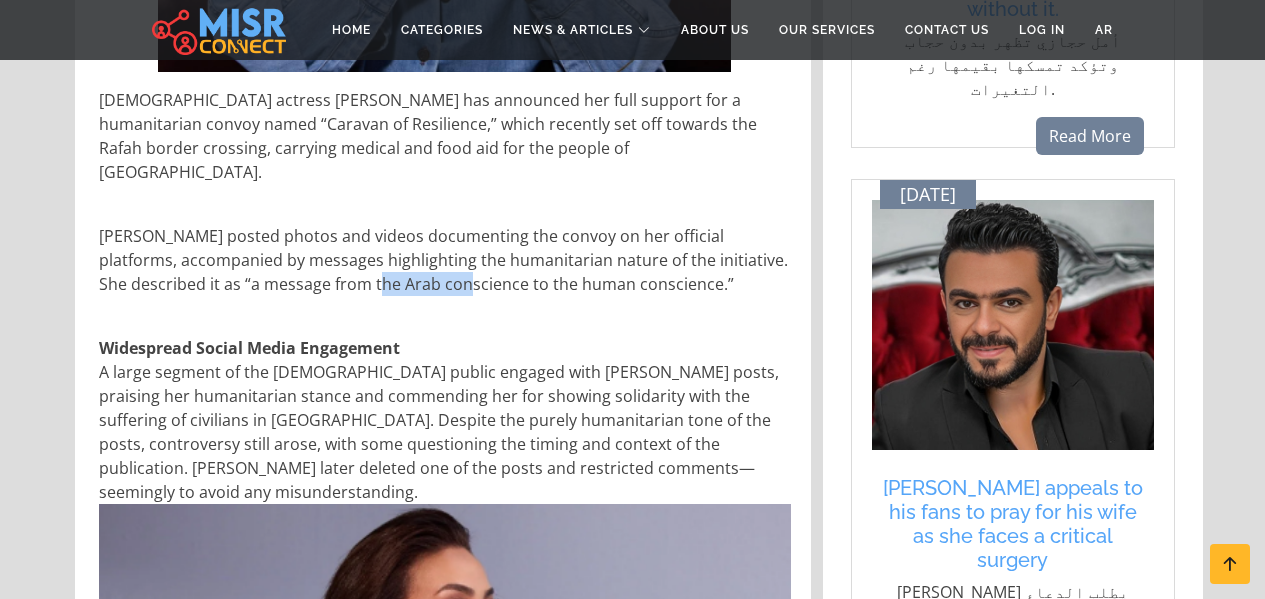 click on "[PERSON_NAME] posted photos and videos documenting the convoy on her official platforms, accompanied by messages highlighting the humanitarian nature of the initiative. She described it as “a message from the Arab conscience to the human conscience.”" at bounding box center (445, 260) 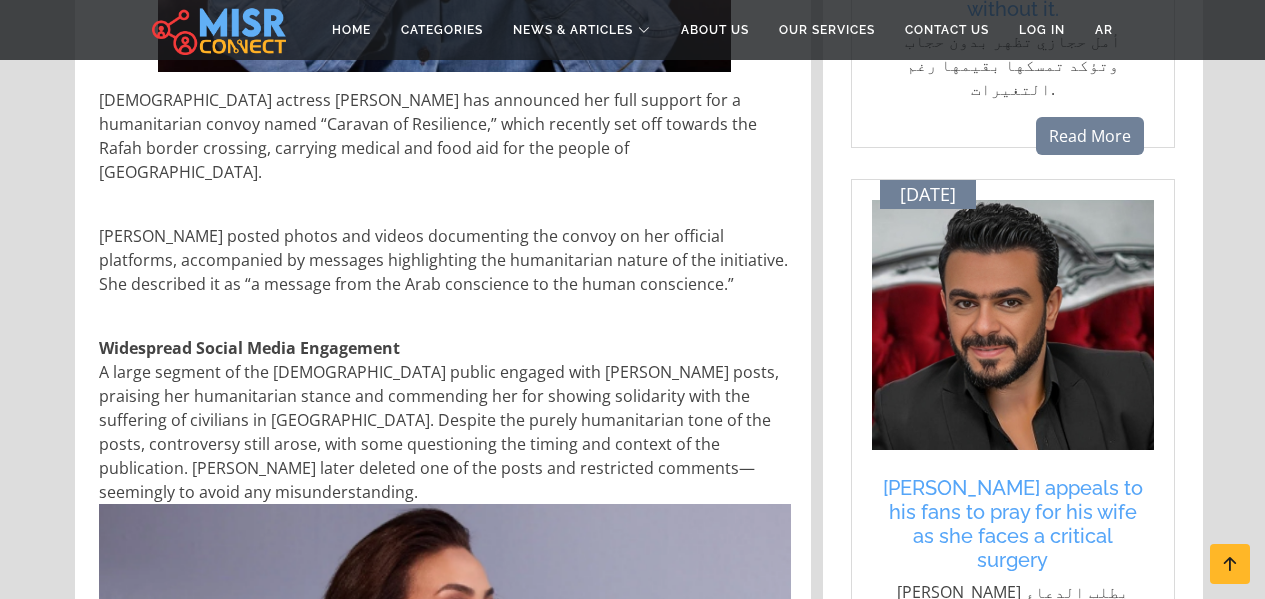 click on "[PERSON_NAME] posted photos and videos documenting the convoy on her official platforms, accompanied by messages highlighting the humanitarian nature of the initiative. She described it as “a message from the Arab conscience to the human conscience.”" at bounding box center [445, 260] 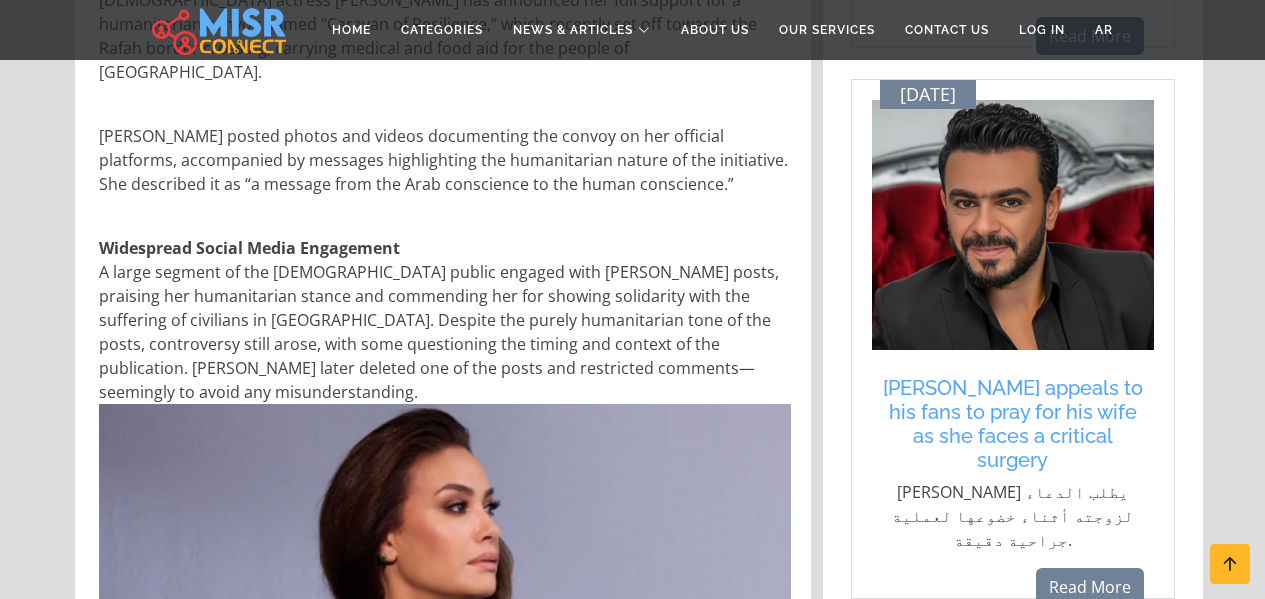 click on "Widespread Social Media Engagement A large segment of the [DEMOGRAPHIC_DATA] public engaged with [PERSON_NAME] posts, praising her humanitarian stance and commending her for showing solidarity with the suffering of civilians in [GEOGRAPHIC_DATA]. Despite the purely humanitarian tone of the posts, controversy still arose, with some questioning the timing and context of the publication. [PERSON_NAME] later deleted one of the posts and restricted comments—seemingly to avoid any misunderstanding. Calls on Social Media to Revoke Her [DEMOGRAPHIC_DATA] Amid the controversy, some individual social media users called for [PERSON_NAME] [DEMOGRAPHIC_DATA] citizenship to be revoked, even though she had made no political statements nor said anything negative about [GEOGRAPHIC_DATA]. These calls, however, received no official response, and no legal or governmental body in [GEOGRAPHIC_DATA] has indicated any intention or action in this regard. Syndicate’s Position: No Official Comment Yet" at bounding box center (445, 1279) 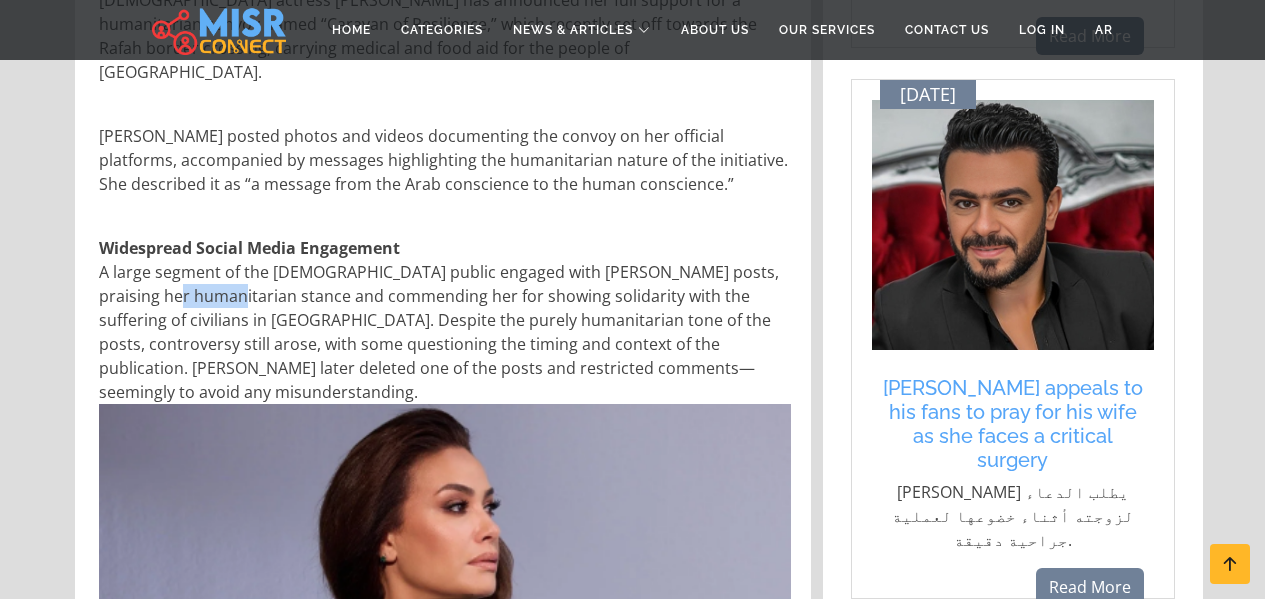 click at bounding box center [632, 4636] 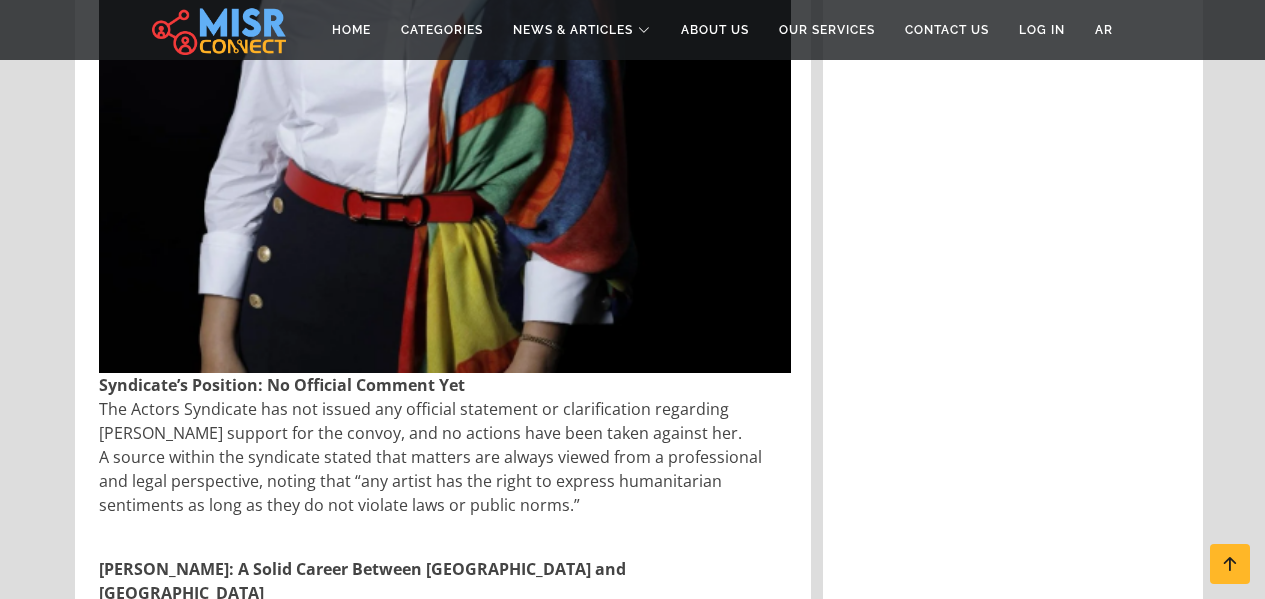 scroll, scrollTop: 3000, scrollLeft: 0, axis: vertical 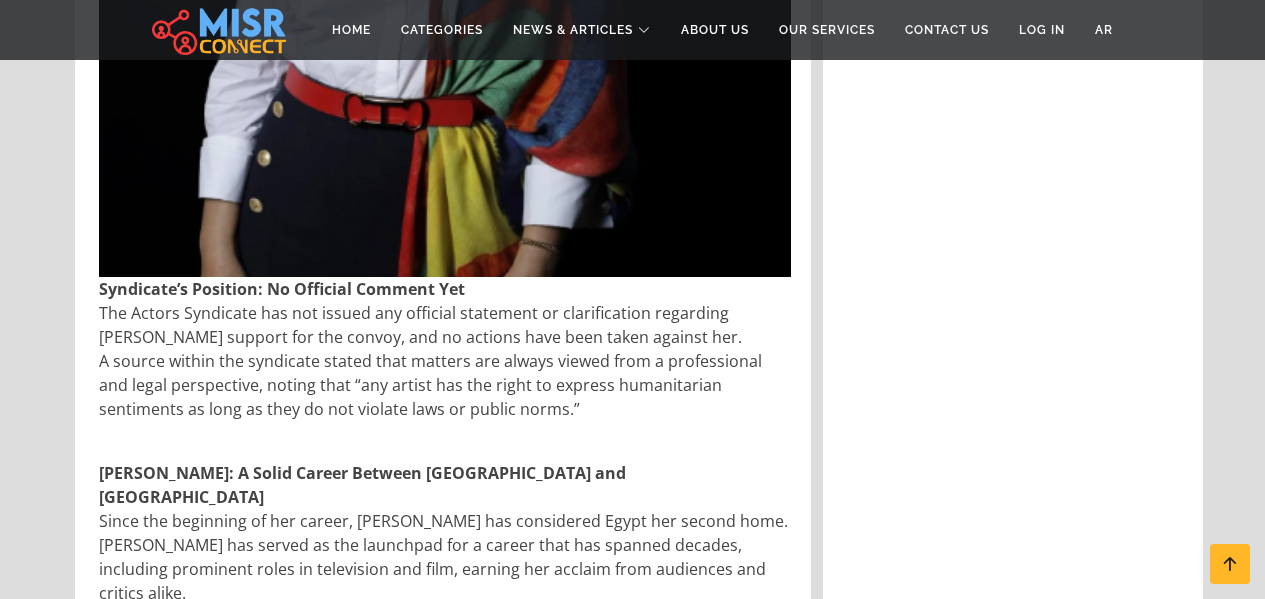 click on "Syndicate’s Position: No Official Comment Yet" at bounding box center [282, 289] 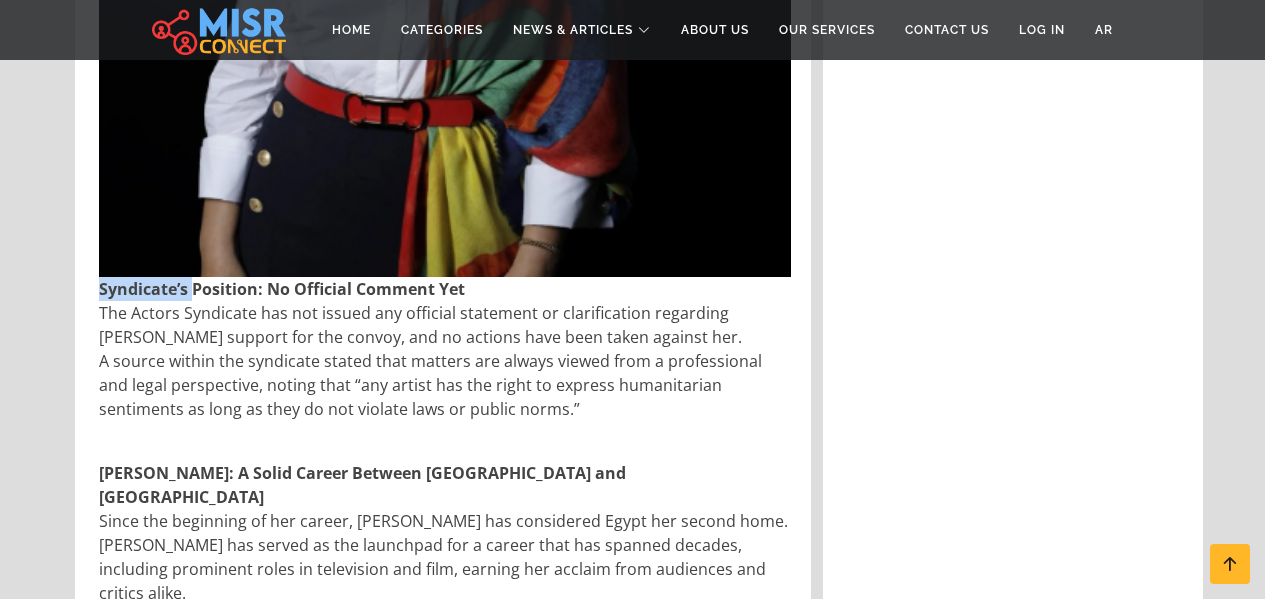 click on "Syndicate’s Position: No Official Comment Yet" at bounding box center [282, 289] 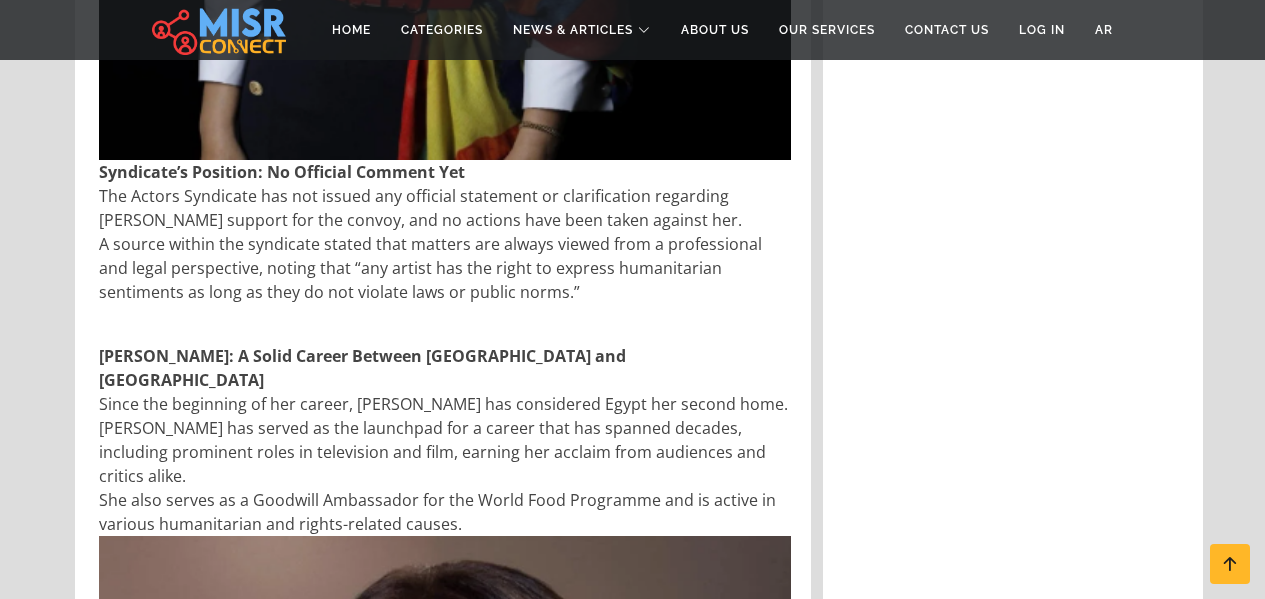 scroll, scrollTop: 3200, scrollLeft: 0, axis: vertical 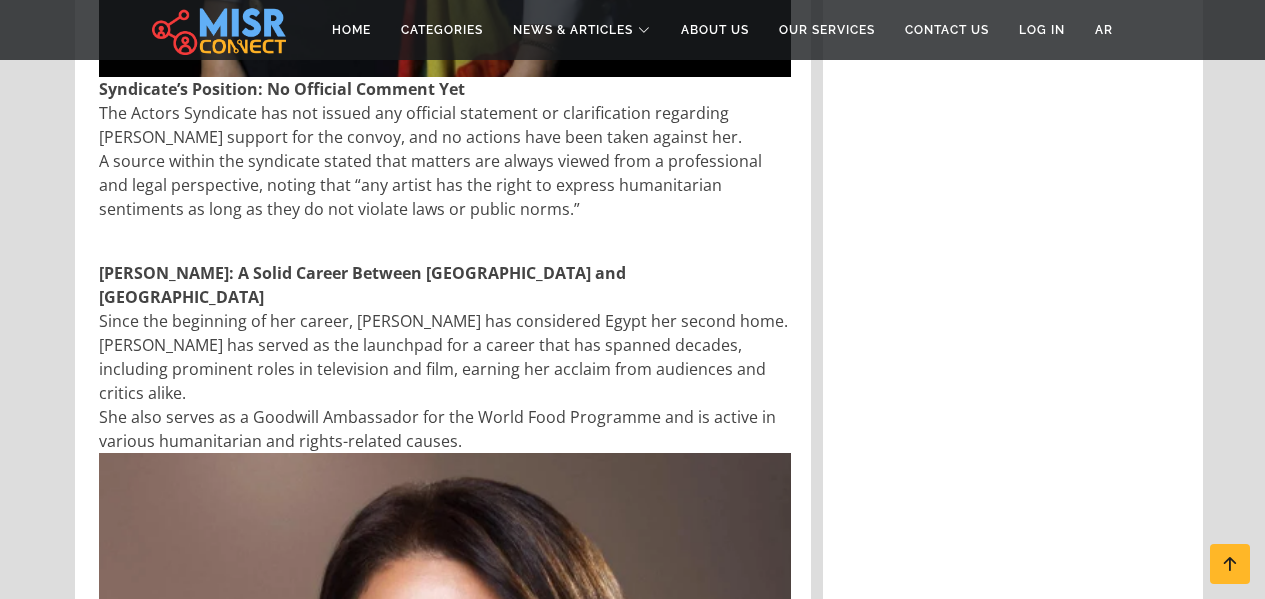 click on "[PERSON_NAME]: A Solid Career Between [GEOGRAPHIC_DATA] and [GEOGRAPHIC_DATA] Since the beginning of her career, [PERSON_NAME] has considered Egypt her second home. [PERSON_NAME] has served as the launchpad for a career that has spanned decades, including prominent roles in television and film, earning her acclaim from audiences and critics alike. She also serves as a Goodwill Ambassador for the World Food Programme and is active in various humanitarian and rights-related causes. The Artist and Human Conscience [PERSON_NAME] recent stance has reignited debate over the role of [DEMOGRAPHIC_DATA] artists in humanitarian causes, and once again raised questions about freedom of expression within complex cultural contexts. However, many believe her position remains squarely within the bounds of humanitarian solidarity and does not include any transgressions against any country—reflecting her consistent commitment to respecting the audiences and societies she belongs to." at bounding box center [445, 786] 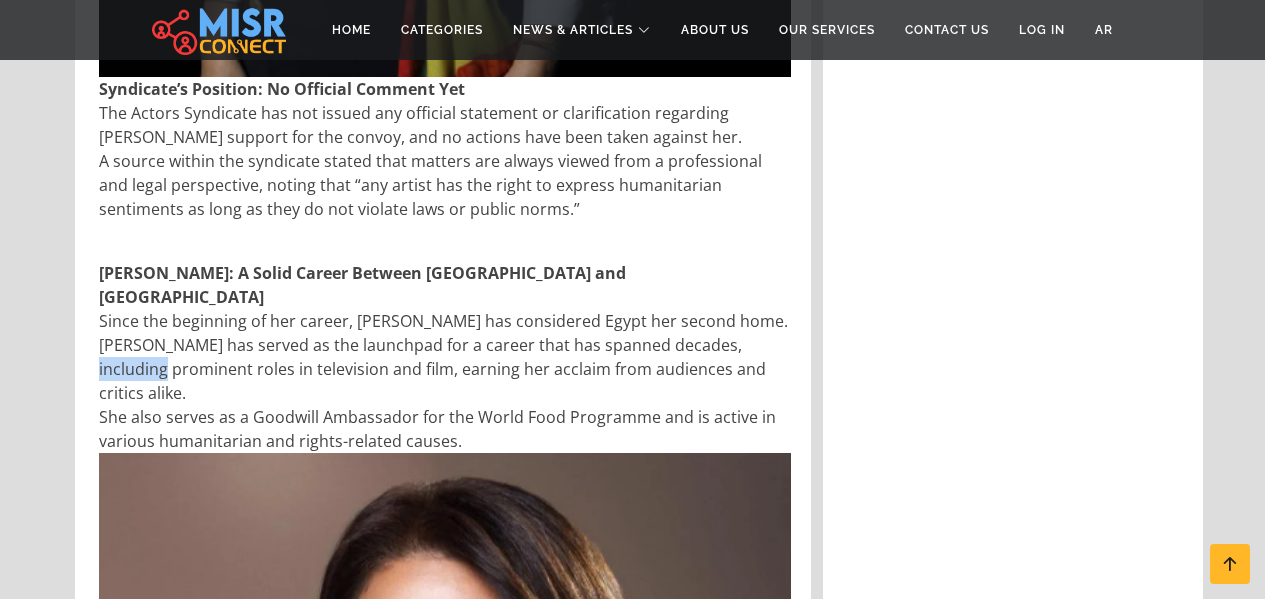 click on "[PERSON_NAME]: A Solid Career Between [GEOGRAPHIC_DATA] and [GEOGRAPHIC_DATA] Since the beginning of her career, [PERSON_NAME] has considered Egypt her second home. [PERSON_NAME] has served as the launchpad for a career that has spanned decades, including prominent roles in television and film, earning her acclaim from audiences and critics alike. She also serves as a Goodwill Ambassador for the World Food Programme and is active in various humanitarian and rights-related causes. The Artist and Human Conscience [PERSON_NAME] recent stance has reignited debate over the role of [DEMOGRAPHIC_DATA] artists in humanitarian causes, and once again raised questions about freedom of expression within complex cultural contexts. However, many believe her position remains squarely within the bounds of humanitarian solidarity and does not include any transgressions against any country—reflecting her consistent commitment to respecting the audiences and societies she belongs to." at bounding box center (445, 786) 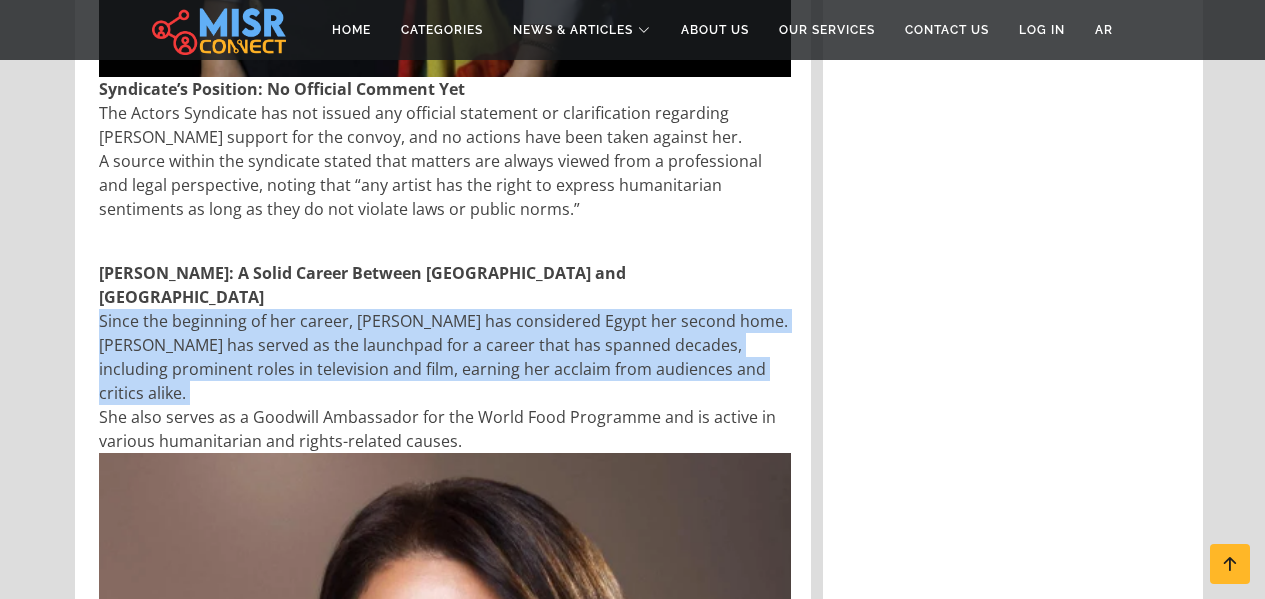 click on "[PERSON_NAME]: A Solid Career Between [GEOGRAPHIC_DATA] and [GEOGRAPHIC_DATA] Since the beginning of her career, [PERSON_NAME] has considered Egypt her second home. [PERSON_NAME] has served as the launchpad for a career that has spanned decades, including prominent roles in television and film, earning her acclaim from audiences and critics alike. She also serves as a Goodwill Ambassador for the World Food Programme and is active in various humanitarian and rights-related causes. The Artist and Human Conscience [PERSON_NAME] recent stance has reignited debate over the role of [DEMOGRAPHIC_DATA] artists in humanitarian causes, and once again raised questions about freedom of expression within complex cultural contexts. However, many believe her position remains squarely within the bounds of humanitarian solidarity and does not include any transgressions against any country—reflecting her consistent commitment to respecting the audiences and societies she belongs to." at bounding box center (445, 786) 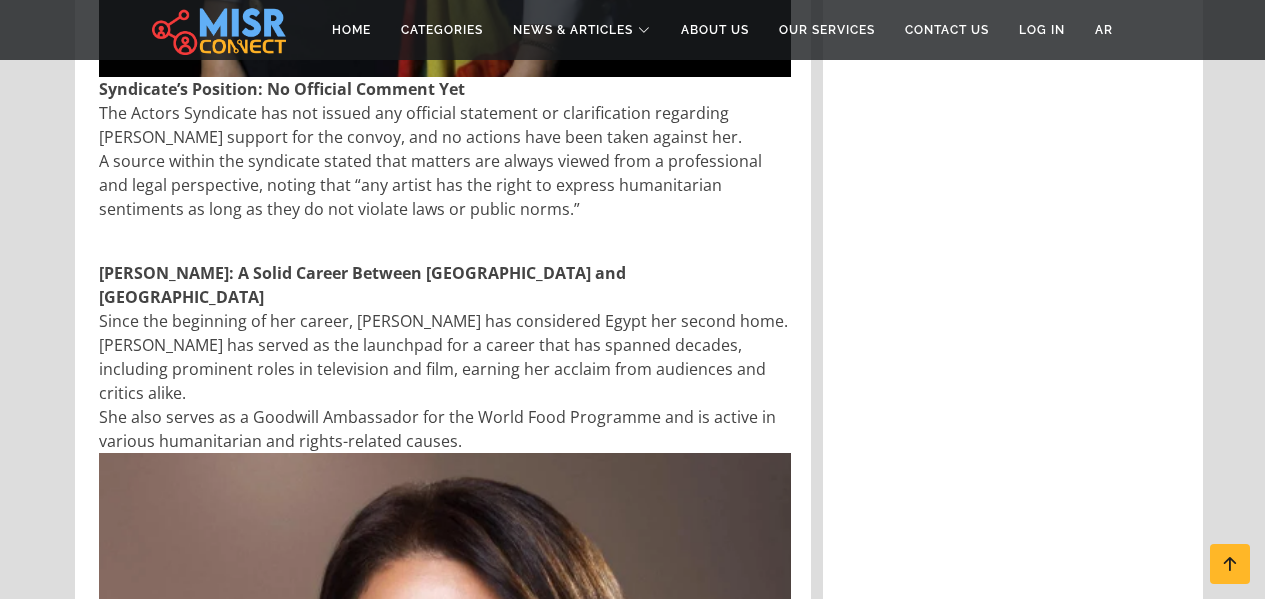 click on "[PERSON_NAME]: A Solid Career Between [GEOGRAPHIC_DATA] and [GEOGRAPHIC_DATA] Since the beginning of her career, [PERSON_NAME] has considered Egypt her second home. [PERSON_NAME] has served as the launchpad for a career that has spanned decades, including prominent roles in television and film, earning her acclaim from audiences and critics alike. She also serves as a Goodwill Ambassador for the World Food Programme and is active in various humanitarian and rights-related causes. The Artist and Human Conscience [PERSON_NAME] recent stance has reignited debate over the role of [DEMOGRAPHIC_DATA] artists in humanitarian causes, and once again raised questions about freedom of expression within complex cultural contexts. However, many believe her position remains squarely within the bounds of humanitarian solidarity and does not include any transgressions against any country—reflecting her consistent commitment to respecting the audiences and societies she belongs to." at bounding box center (445, 786) 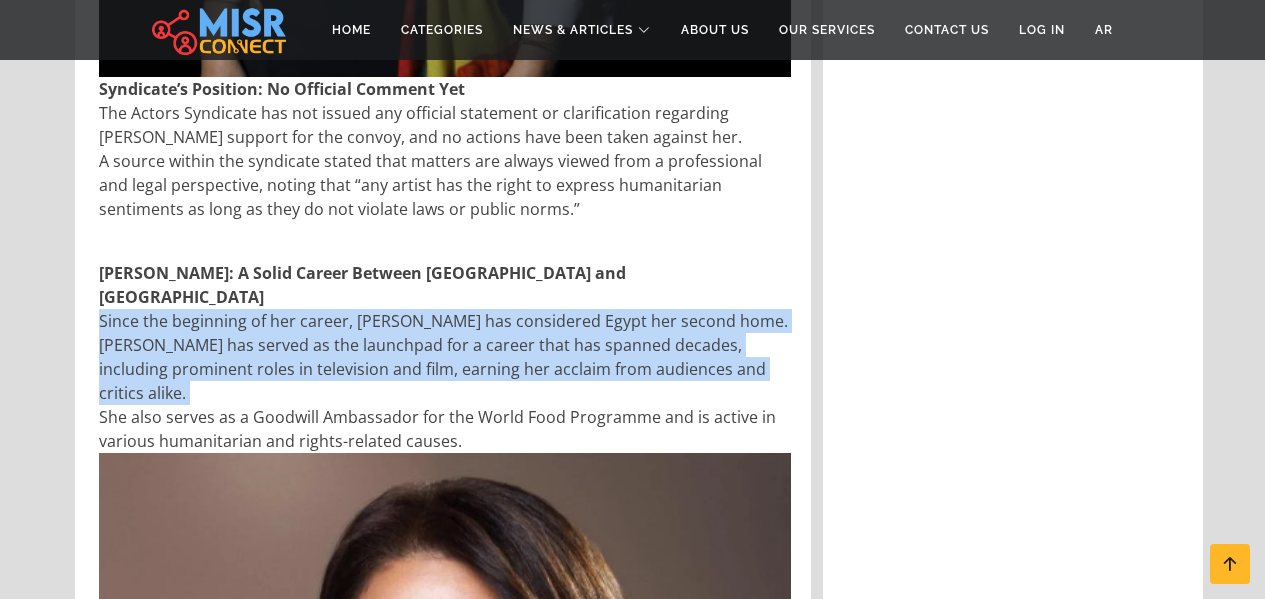 click on "[PERSON_NAME]: A Solid Career Between [GEOGRAPHIC_DATA] and [GEOGRAPHIC_DATA] Since the beginning of her career, [PERSON_NAME] has considered Egypt her second home. [PERSON_NAME] has served as the launchpad for a career that has spanned decades, including prominent roles in television and film, earning her acclaim from audiences and critics alike. She also serves as a Goodwill Ambassador for the World Food Programme and is active in various humanitarian and rights-related causes. The Artist and Human Conscience [PERSON_NAME] recent stance has reignited debate over the role of [DEMOGRAPHIC_DATA] artists in humanitarian causes, and once again raised questions about freedom of expression within complex cultural contexts. However, many believe her position remains squarely within the bounds of humanitarian solidarity and does not include any transgressions against any country—reflecting her consistent commitment to respecting the audiences and societies she belongs to." at bounding box center (445, 786) 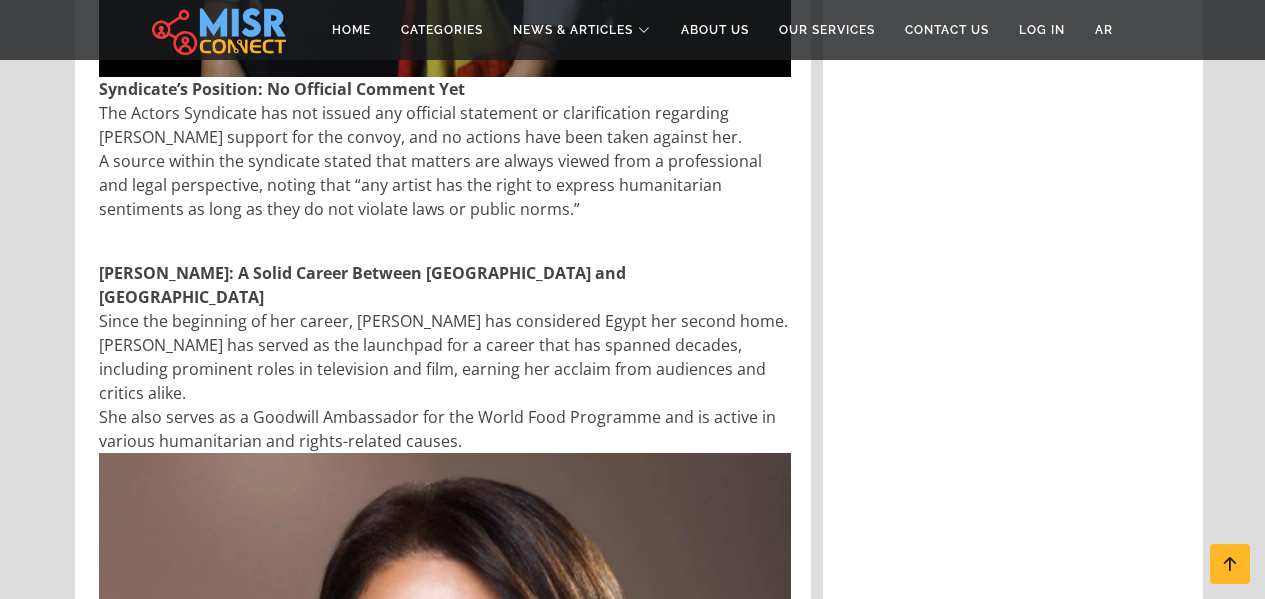 click on "[PERSON_NAME]: A Solid Career Between [GEOGRAPHIC_DATA] and [GEOGRAPHIC_DATA] Since the beginning of her career, [PERSON_NAME] has considered Egypt her second home. [PERSON_NAME] has served as the launchpad for a career that has spanned decades, including prominent roles in television and film, earning her acclaim from audiences and critics alike. She also serves as a Goodwill Ambassador for the World Food Programme and is active in various humanitarian and rights-related causes. The Artist and Human Conscience [PERSON_NAME] recent stance has reignited debate over the role of [DEMOGRAPHIC_DATA] artists in humanitarian causes, and once again raised questions about freedom of expression within complex cultural contexts. However, many believe her position remains squarely within the bounds of humanitarian solidarity and does not include any transgressions against any country—reflecting her consistent commitment to respecting the audiences and societies she belongs to." at bounding box center (445, 786) 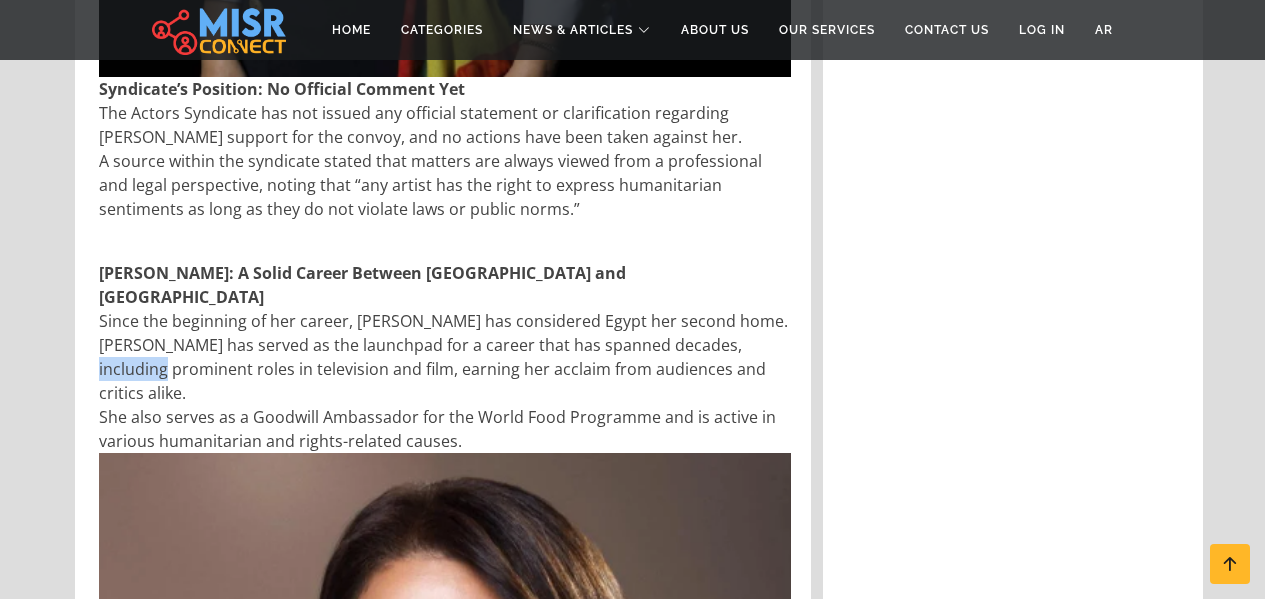 click at bounding box center [632, 2536] 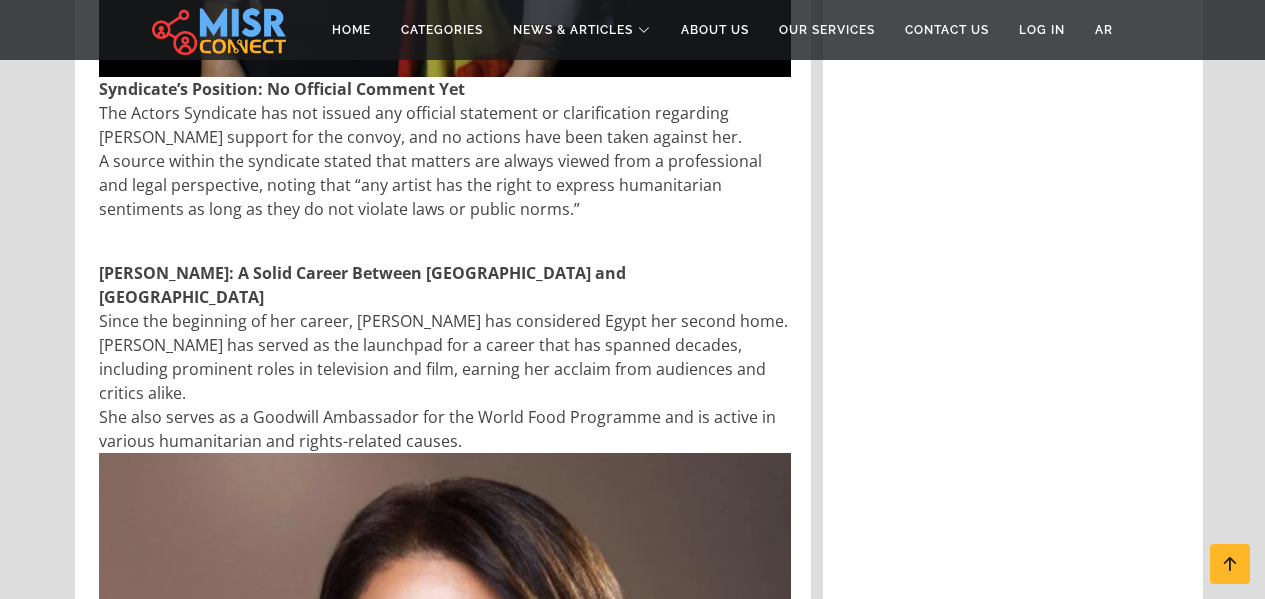 click on "[PERSON_NAME]: A Solid Career Between [GEOGRAPHIC_DATA] and [GEOGRAPHIC_DATA] Since the beginning of her career, [PERSON_NAME] has considered Egypt her second home. [PERSON_NAME] has served as the launchpad for a career that has spanned decades, including prominent roles in television and film, earning her acclaim from audiences and critics alike. She also serves as a Goodwill Ambassador for the World Food Programme and is active in various humanitarian and rights-related causes. The Artist and Human Conscience [PERSON_NAME] recent stance has reignited debate over the role of [DEMOGRAPHIC_DATA] artists in humanitarian causes, and once again raised questions about freedom of expression within complex cultural contexts. However, many believe her position remains squarely within the bounds of humanitarian solidarity and does not include any transgressions against any country—reflecting her consistent commitment to respecting the audiences and societies she belongs to." at bounding box center (445, 786) 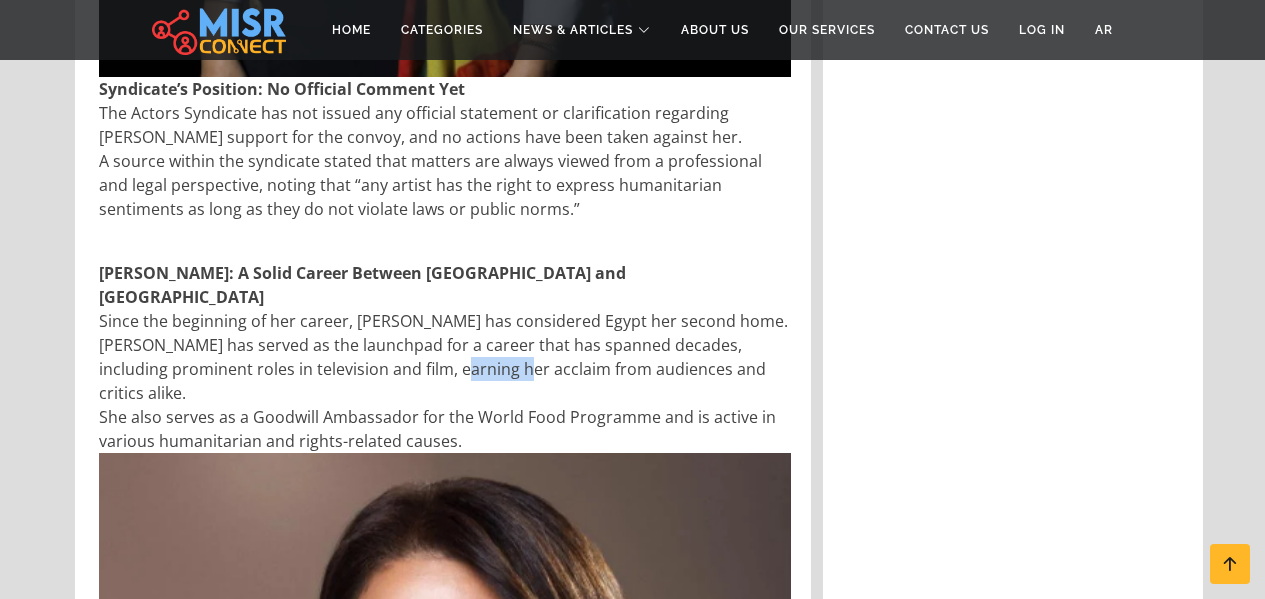 click at bounding box center (632, 2536) 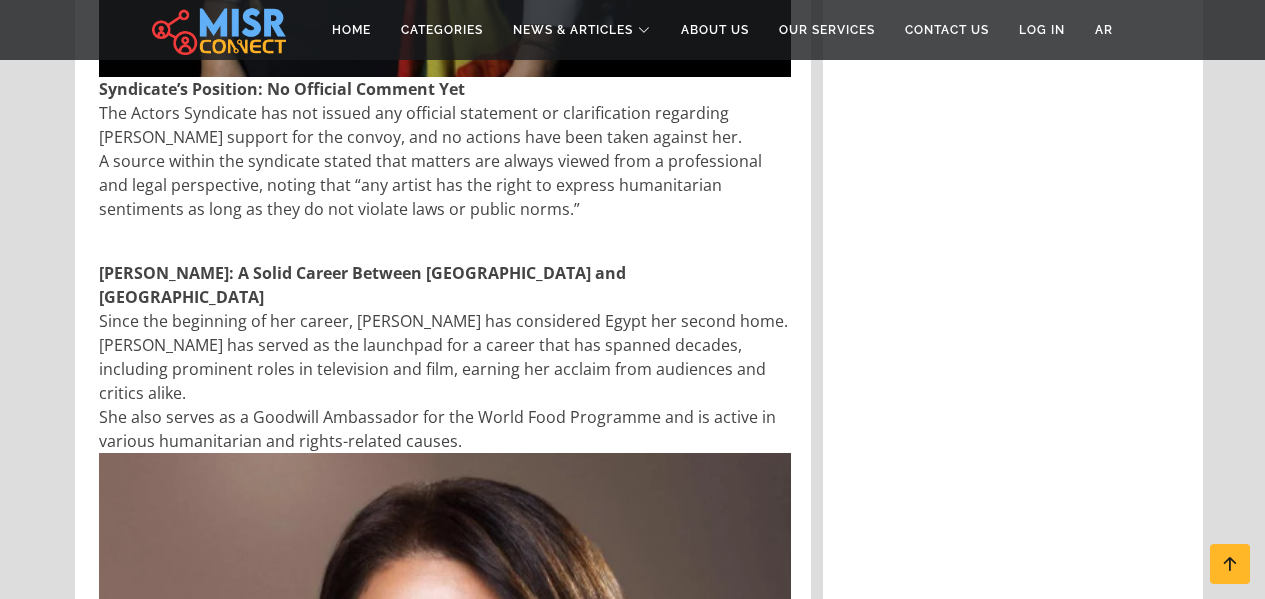 click on "[PERSON_NAME]: A Solid Career Between [GEOGRAPHIC_DATA] and [GEOGRAPHIC_DATA]" at bounding box center (362, 285) 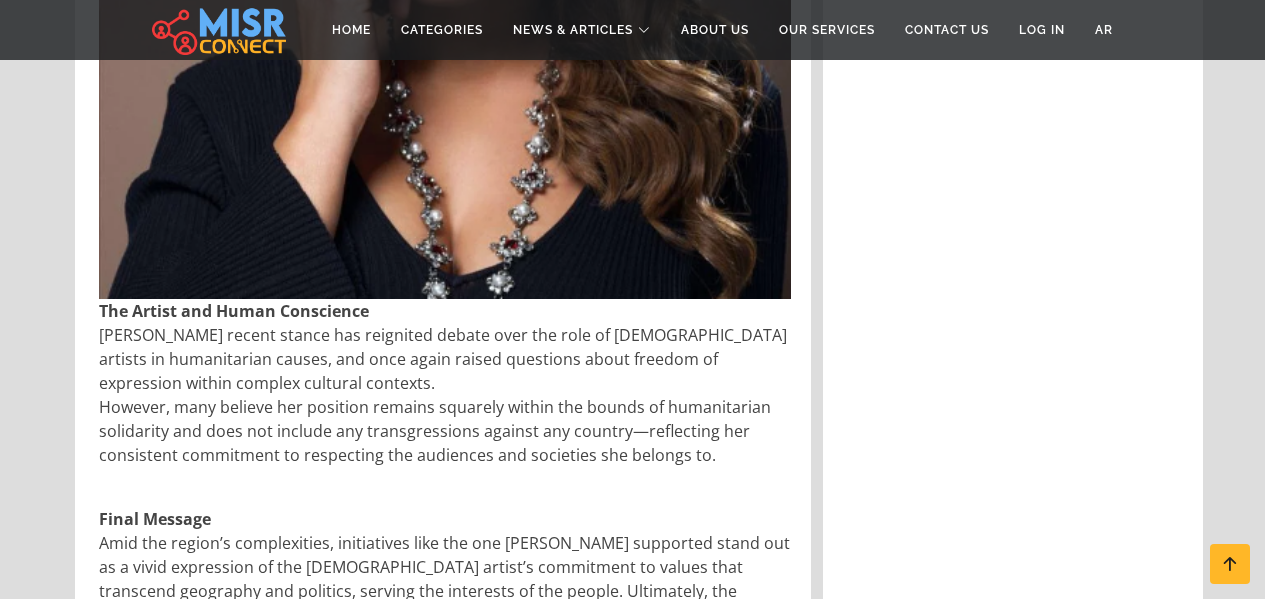 scroll, scrollTop: 4100, scrollLeft: 0, axis: vertical 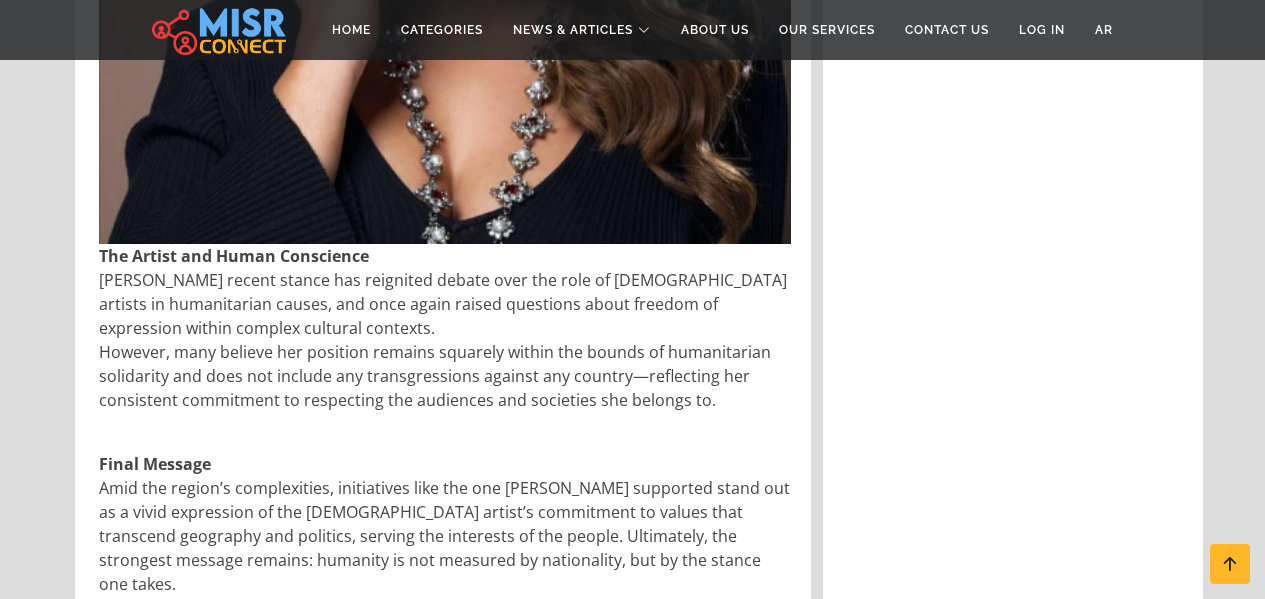 click on "[PERSON_NAME]: A Solid Career Between [GEOGRAPHIC_DATA] and [GEOGRAPHIC_DATA] Since the beginning of her career, [PERSON_NAME] has considered Egypt her second home. [PERSON_NAME] has served as the launchpad for a career that has spanned decades, including prominent roles in television and film, earning her acclaim from audiences and critics alike. She also serves as a Goodwill Ambassador for the World Food Programme and is active in various humanitarian and rights-related causes. The Artist and Human Conscience [PERSON_NAME] recent stance has reignited debate over the role of [DEMOGRAPHIC_DATA] artists in humanitarian causes, and once again raised questions about freedom of expression within complex cultural contexts. However, many believe her position remains squarely within the bounds of humanitarian solidarity and does not include any transgressions against any country—reflecting her consistent commitment to respecting the audiences and societies she belongs to." at bounding box center [445, -114] 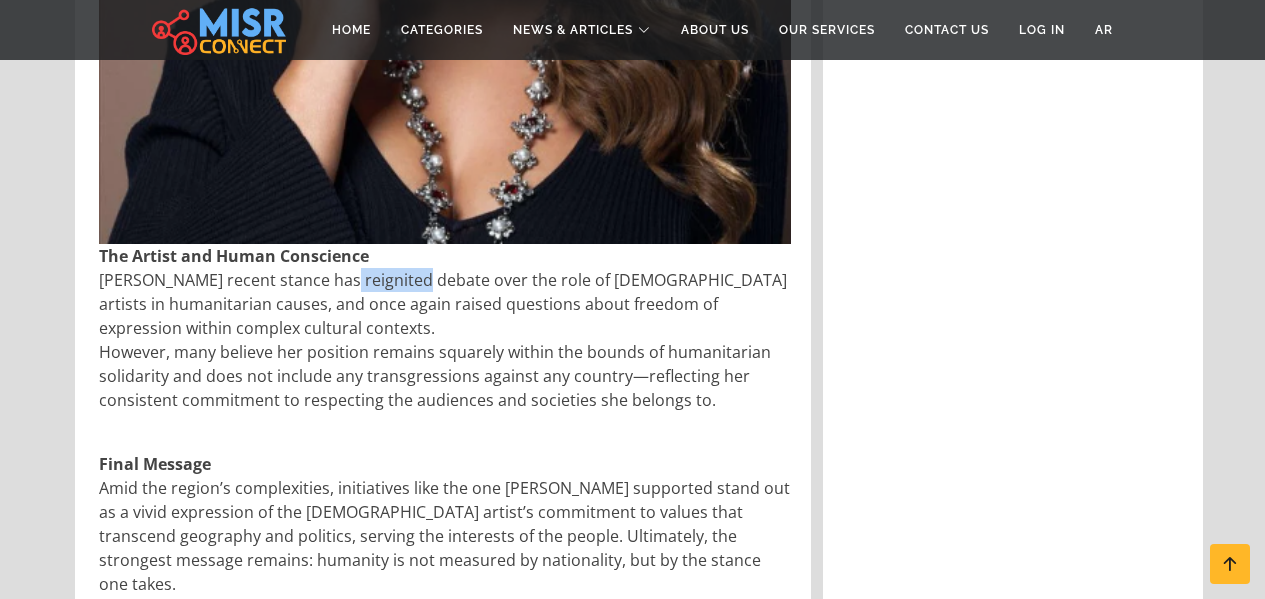 click on "[PERSON_NAME]: A Solid Career Between [GEOGRAPHIC_DATA] and [GEOGRAPHIC_DATA] Since the beginning of her career, [PERSON_NAME] has considered Egypt her second home. [PERSON_NAME] has served as the launchpad for a career that has spanned decades, including prominent roles in television and film, earning her acclaim from audiences and critics alike. She also serves as a Goodwill Ambassador for the World Food Programme and is active in various humanitarian and rights-related causes. The Artist and Human Conscience [PERSON_NAME] recent stance has reignited debate over the role of [DEMOGRAPHIC_DATA] artists in humanitarian causes, and once again raised questions about freedom of expression within complex cultural contexts. However, many believe her position remains squarely within the bounds of humanitarian solidarity and does not include any transgressions against any country—reflecting her consistent commitment to respecting the audiences and societies she belongs to." at bounding box center [445, -114] 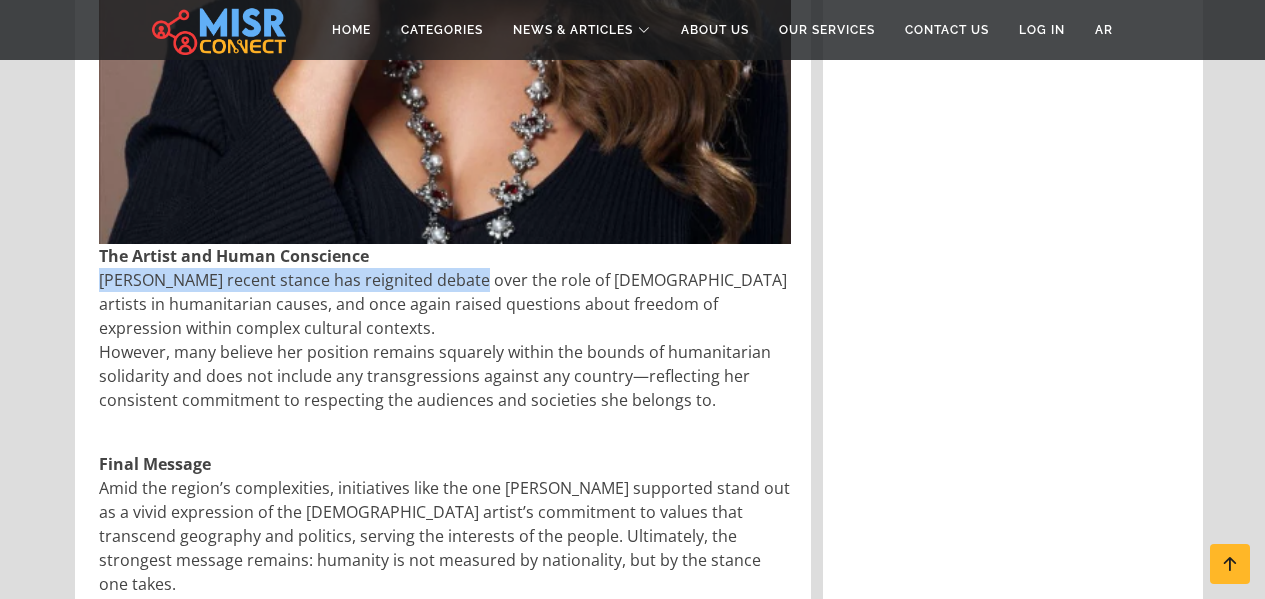 drag, startPoint x: 460, startPoint y: 152, endPoint x: 84, endPoint y: 155, distance: 376.01196 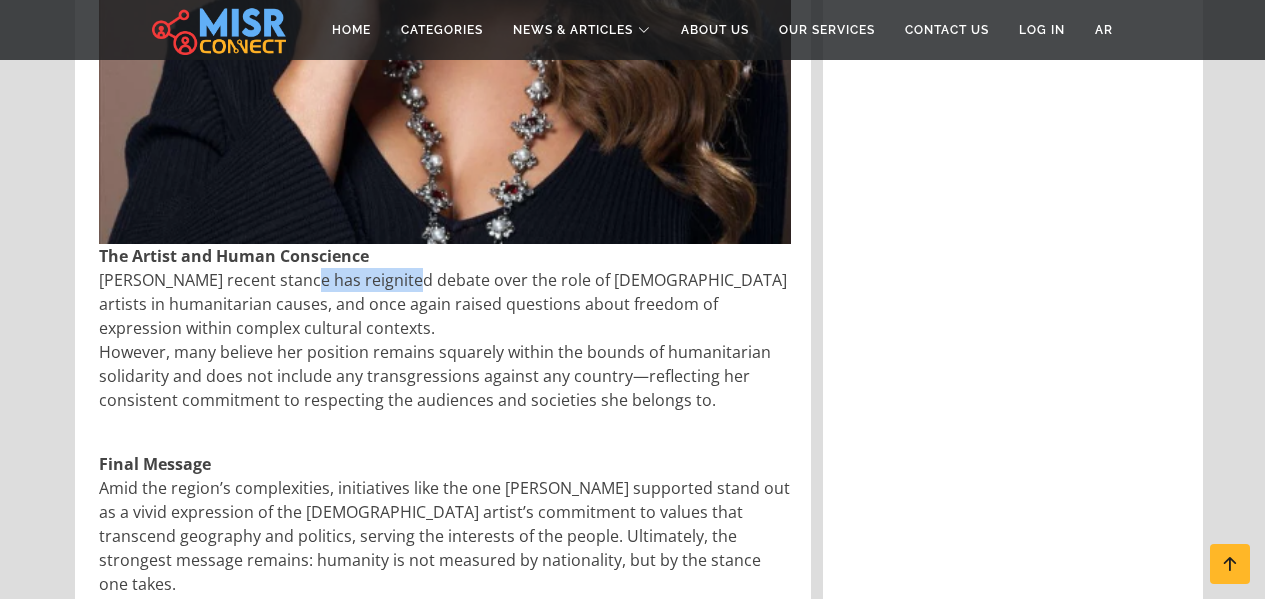 drag, startPoint x: 299, startPoint y: 155, endPoint x: 399, endPoint y: 163, distance: 100.31949 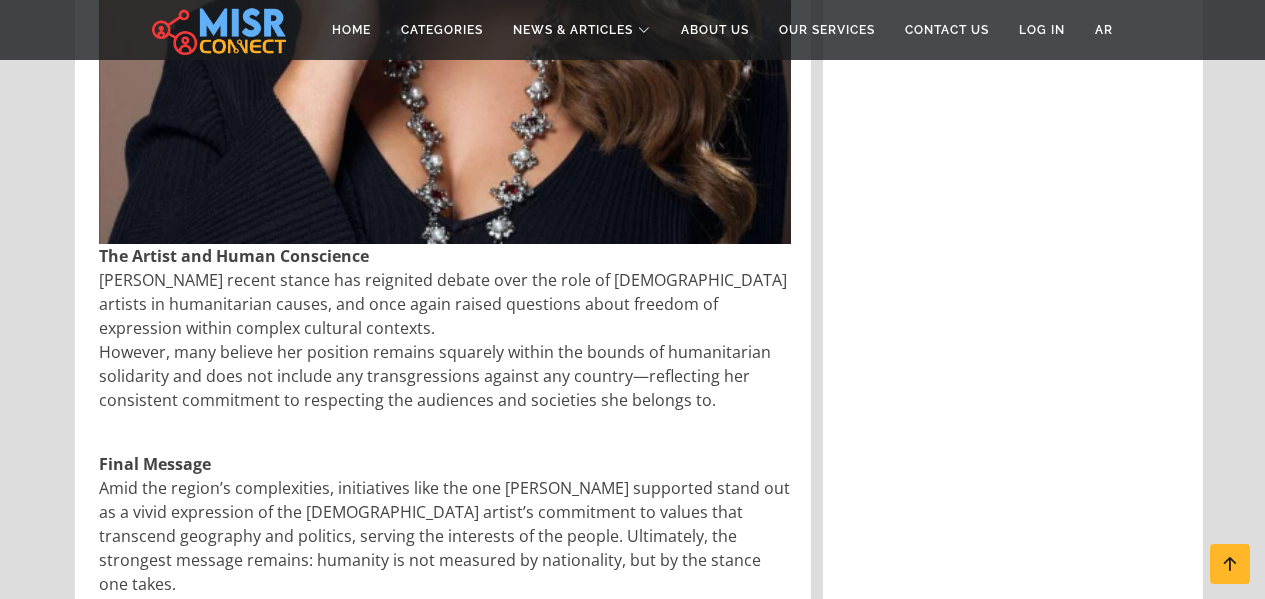 click on "[PERSON_NAME]: A Solid Career Between [GEOGRAPHIC_DATA] and [GEOGRAPHIC_DATA] Since the beginning of her career, [PERSON_NAME] has considered Egypt her second home. [PERSON_NAME] has served as the launchpad for a career that has spanned decades, including prominent roles in television and film, earning her acclaim from audiences and critics alike. She also serves as a Goodwill Ambassador for the World Food Programme and is active in various humanitarian and rights-related causes. The Artist and Human Conscience [PERSON_NAME] recent stance has reignited debate over the role of [DEMOGRAPHIC_DATA] artists in humanitarian causes, and once again raised questions about freedom of expression within complex cultural contexts. However, many believe her position remains squarely within the bounds of humanitarian solidarity and does not include any transgressions against any country—reflecting her consistent commitment to respecting the audiences and societies she belongs to." at bounding box center (445, -114) 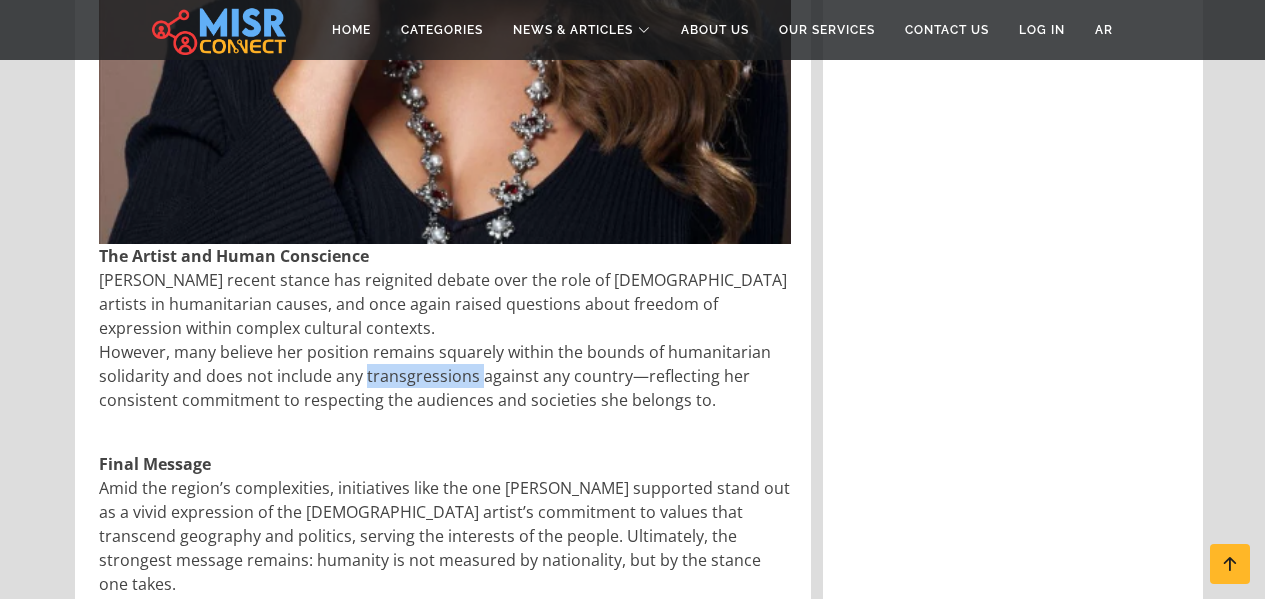 click on "[PERSON_NAME]: A Solid Career Between [GEOGRAPHIC_DATA] and [GEOGRAPHIC_DATA] Since the beginning of her career, [PERSON_NAME] has considered Egypt her second home. [PERSON_NAME] has served as the launchpad for a career that has spanned decades, including prominent roles in television and film, earning her acclaim from audiences and critics alike. She also serves as a Goodwill Ambassador for the World Food Programme and is active in various humanitarian and rights-related causes. The Artist and Human Conscience [PERSON_NAME] recent stance has reignited debate over the role of [DEMOGRAPHIC_DATA] artists in humanitarian causes, and once again raised questions about freedom of expression within complex cultural contexts. However, many believe her position remains squarely within the bounds of humanitarian solidarity and does not include any transgressions against any country—reflecting her consistent commitment to respecting the audiences and societies she belongs to." at bounding box center [445, -114] 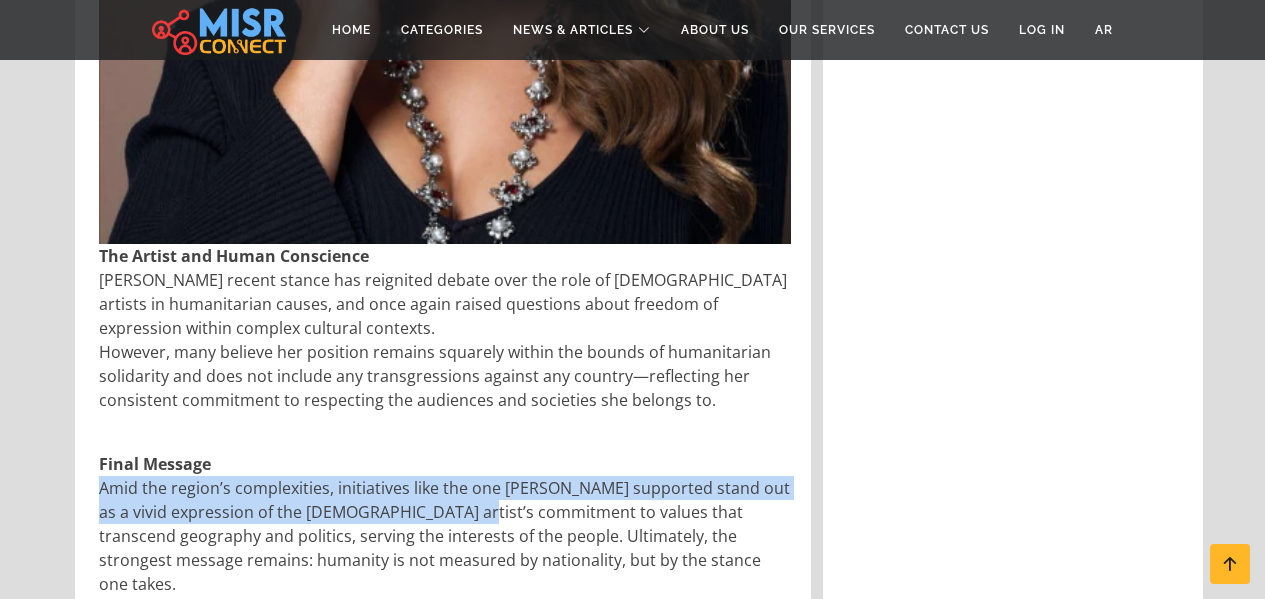 drag, startPoint x: 93, startPoint y: 376, endPoint x: 459, endPoint y: 389, distance: 366.2308 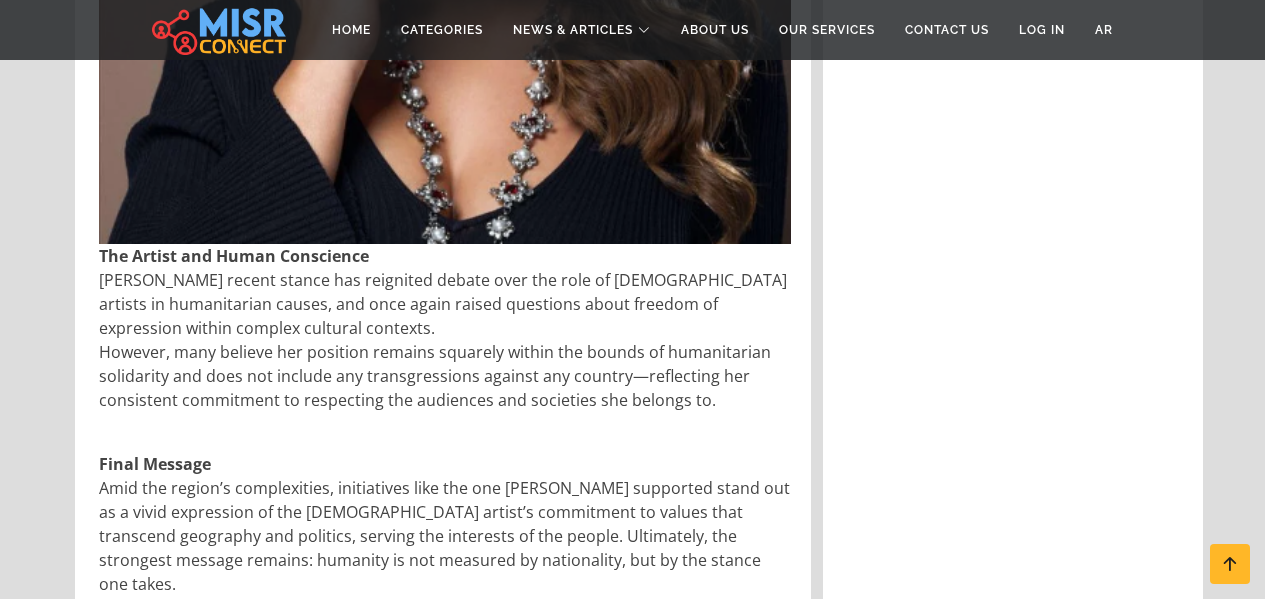 click on "Final Message Amid the region’s complexities, initiatives like the one [PERSON_NAME] supported stand out as a vivid expression of the [DEMOGRAPHIC_DATA] artist’s commitment to values that transcend geography and politics, serving the interests of the people. Ultimately, the strongest message remains: humanity is not measured by nationality, but by the stance one takes." at bounding box center (445, 524) 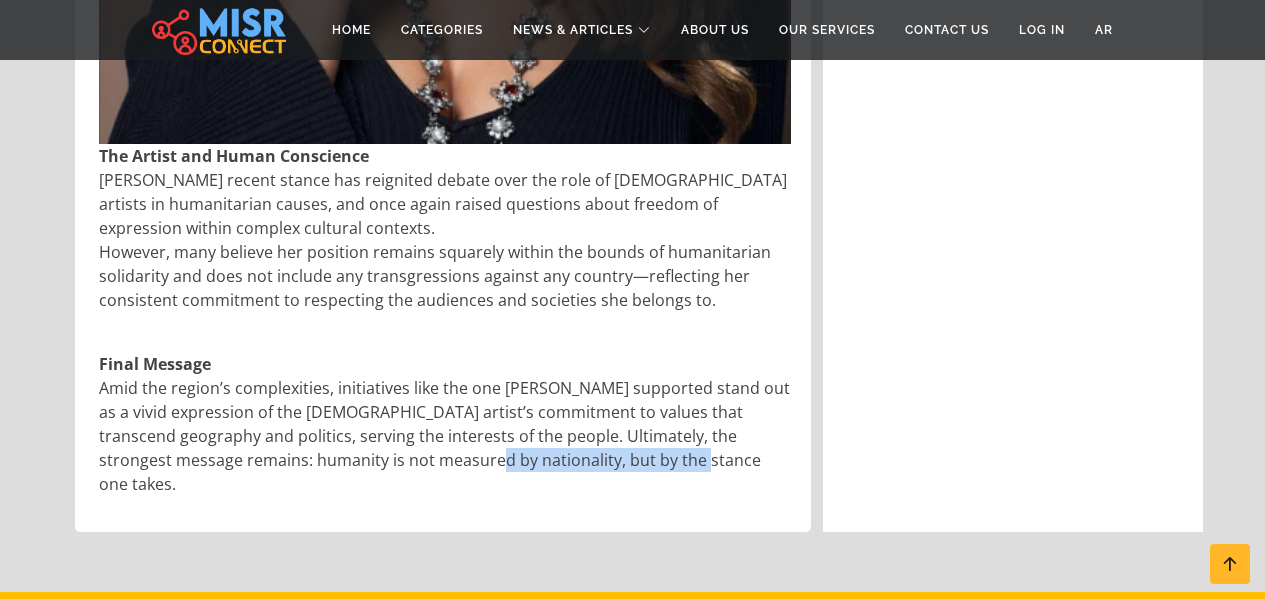 drag, startPoint x: 634, startPoint y: 334, endPoint x: 403, endPoint y: 342, distance: 231.13849 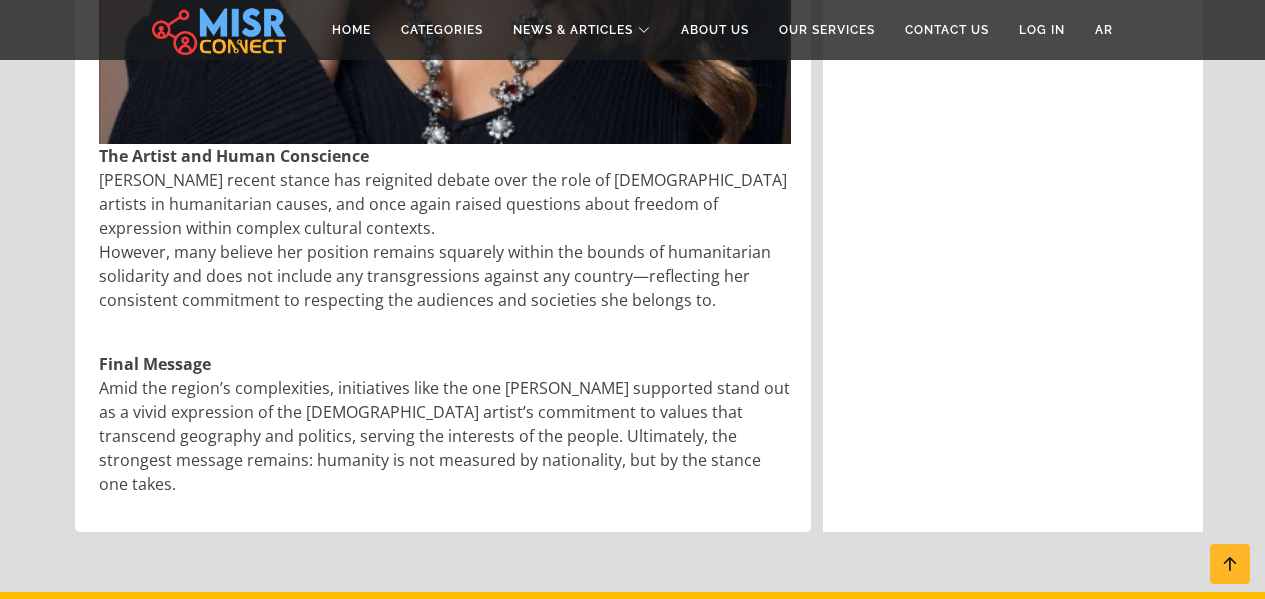 click on "Final Message Amid the region’s complexities, initiatives like the one [PERSON_NAME] supported stand out as a vivid expression of the [DEMOGRAPHIC_DATA] artist’s commitment to values that transcend geography and politics, serving the interests of the people. Ultimately, the strongest message remains: humanity is not measured by nationality, but by the stance one takes." at bounding box center (445, 424) 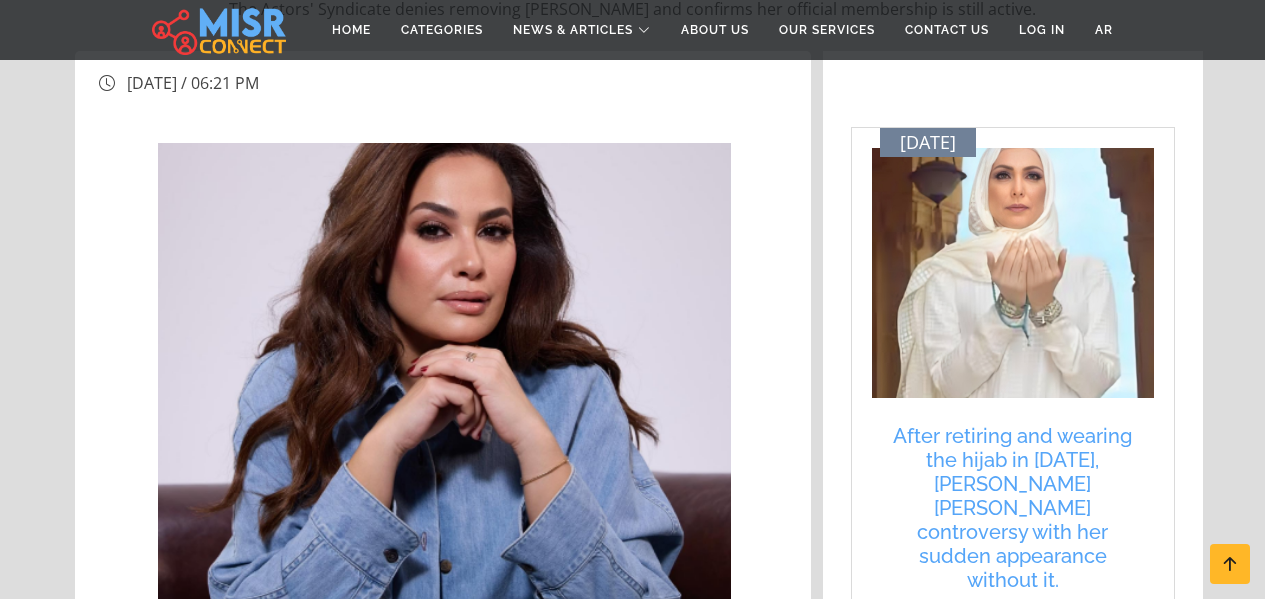 scroll, scrollTop: 329, scrollLeft: 0, axis: vertical 